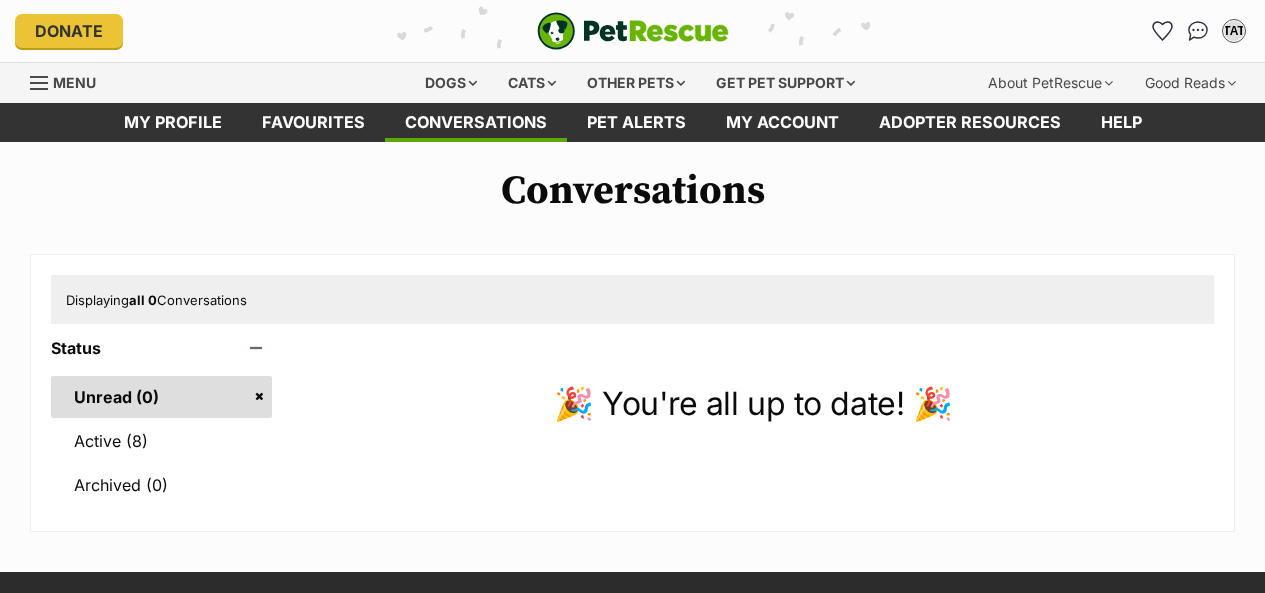 scroll, scrollTop: 0, scrollLeft: 0, axis: both 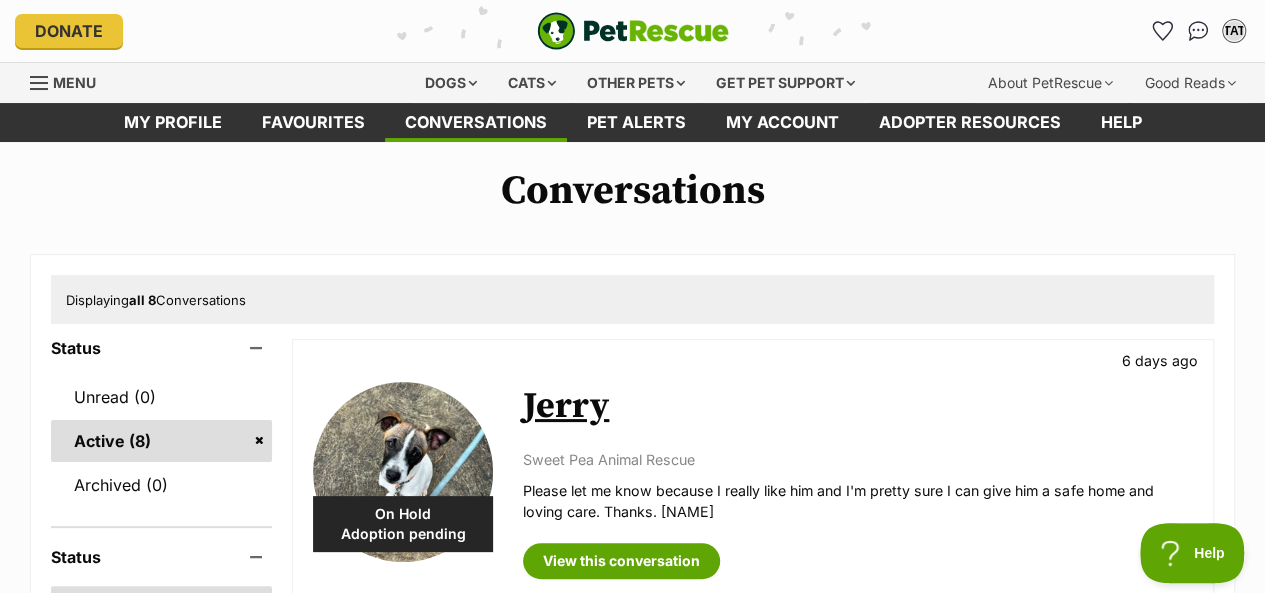 click on "Menu" at bounding box center [74, 82] 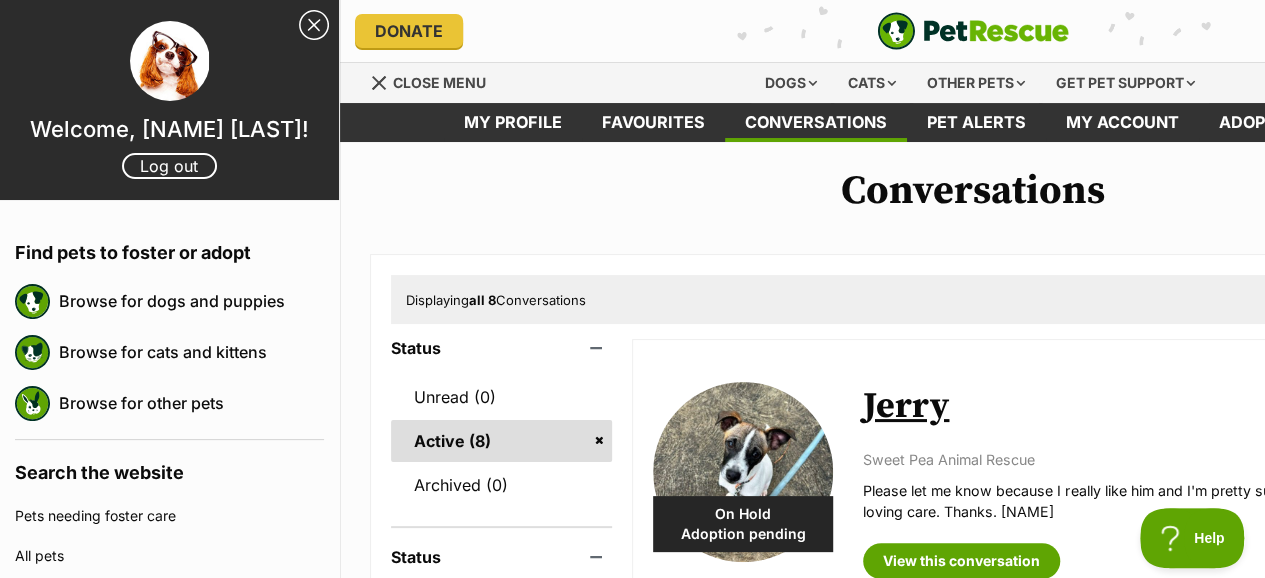 scroll, scrollTop: 0, scrollLeft: 0, axis: both 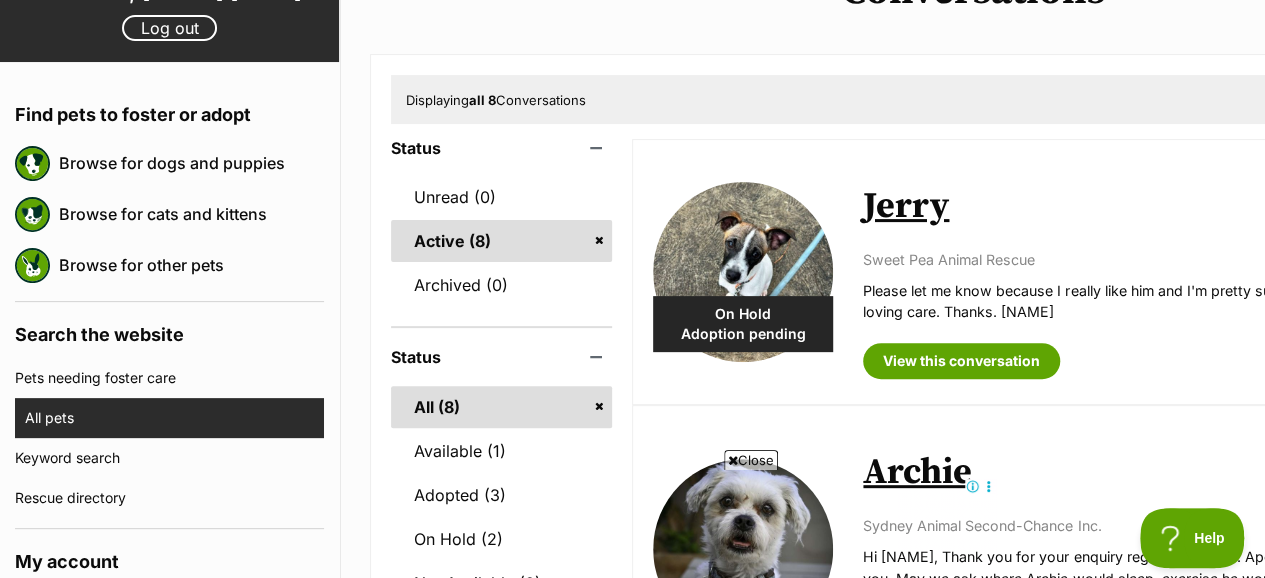 click on "All pets" at bounding box center [174, 418] 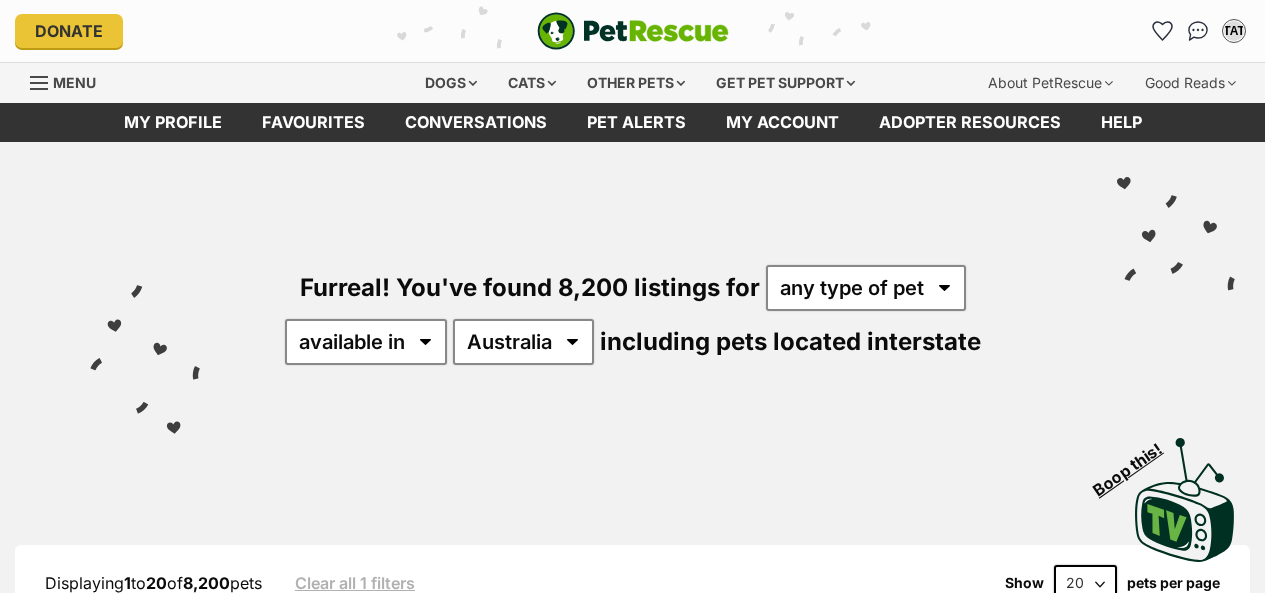 scroll, scrollTop: 0, scrollLeft: 0, axis: both 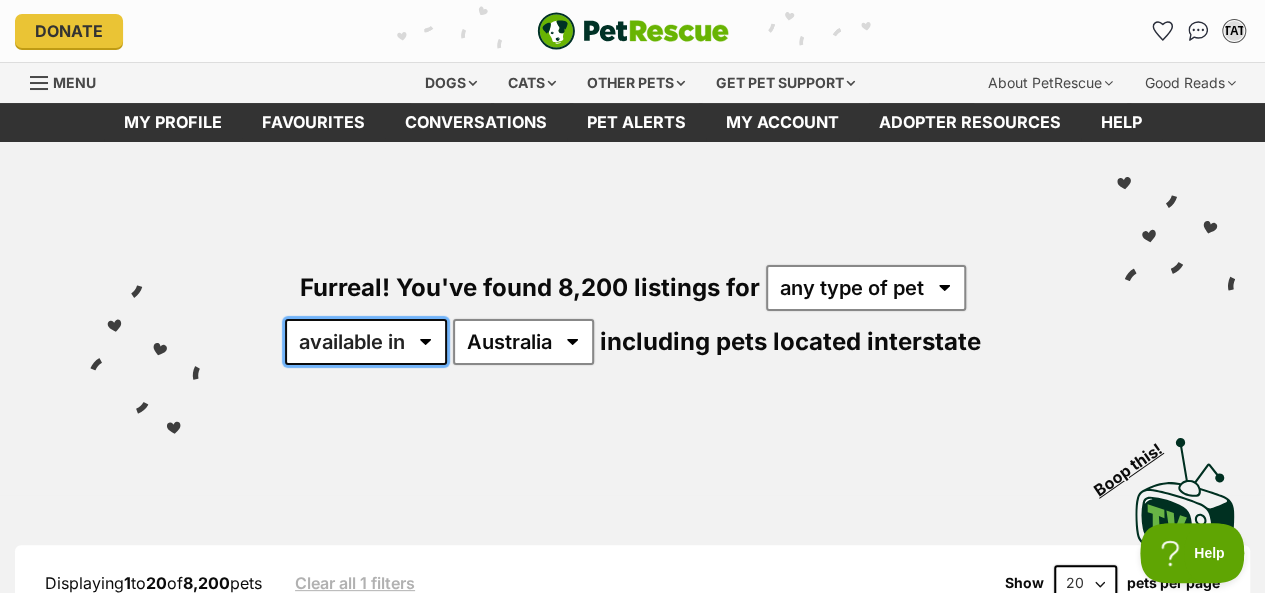 click on "available in
located in" at bounding box center (366, 342) 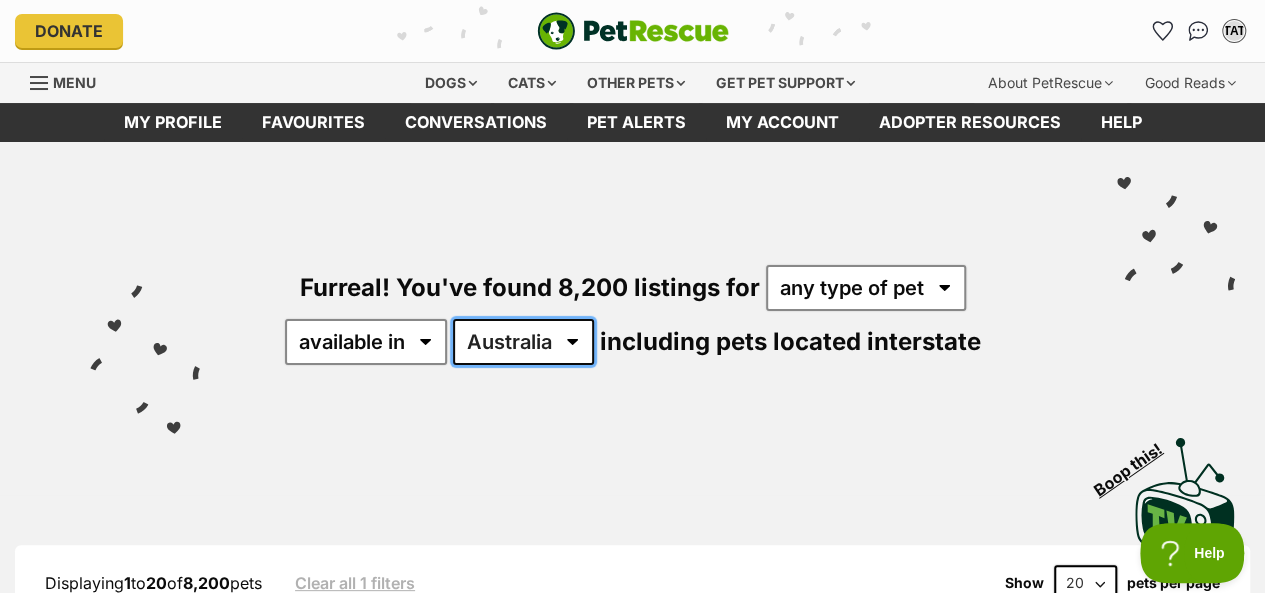 click on "Australia
ACT
NSW
NT
QLD
SA
TAS
VIC
WA" at bounding box center [523, 342] 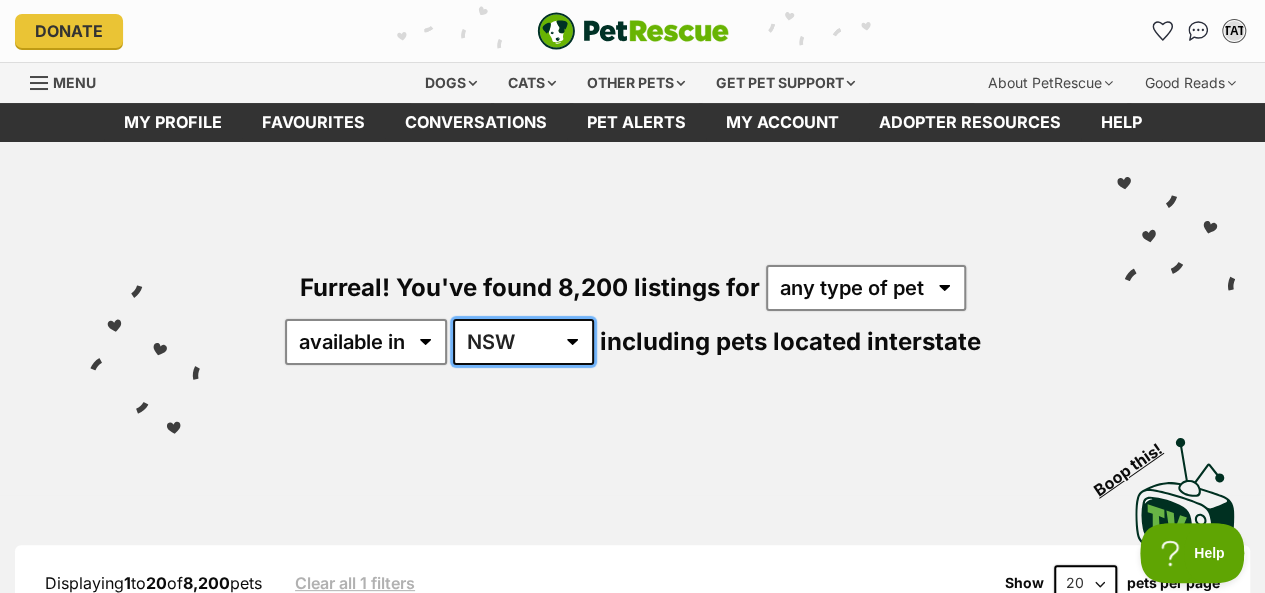 click on "Australia
ACT
NSW
NT
QLD
SA
TAS
VIC
WA" at bounding box center (523, 342) 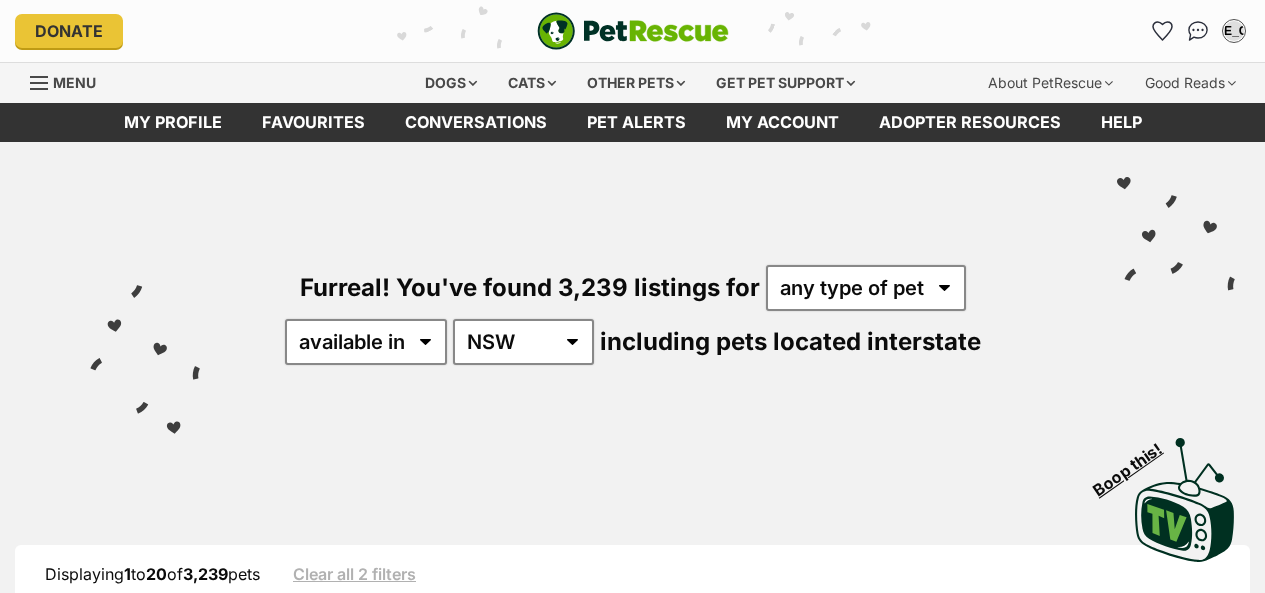 scroll, scrollTop: 0, scrollLeft: 0, axis: both 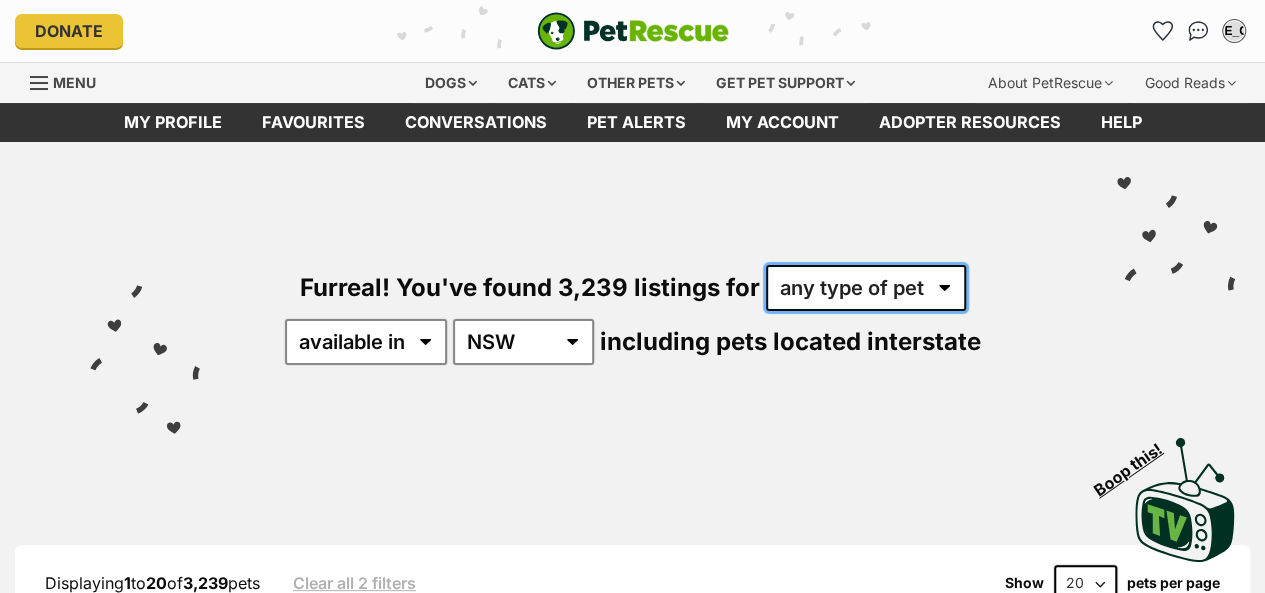 click on "any type of pet
cats
dogs
other pets" at bounding box center [866, 288] 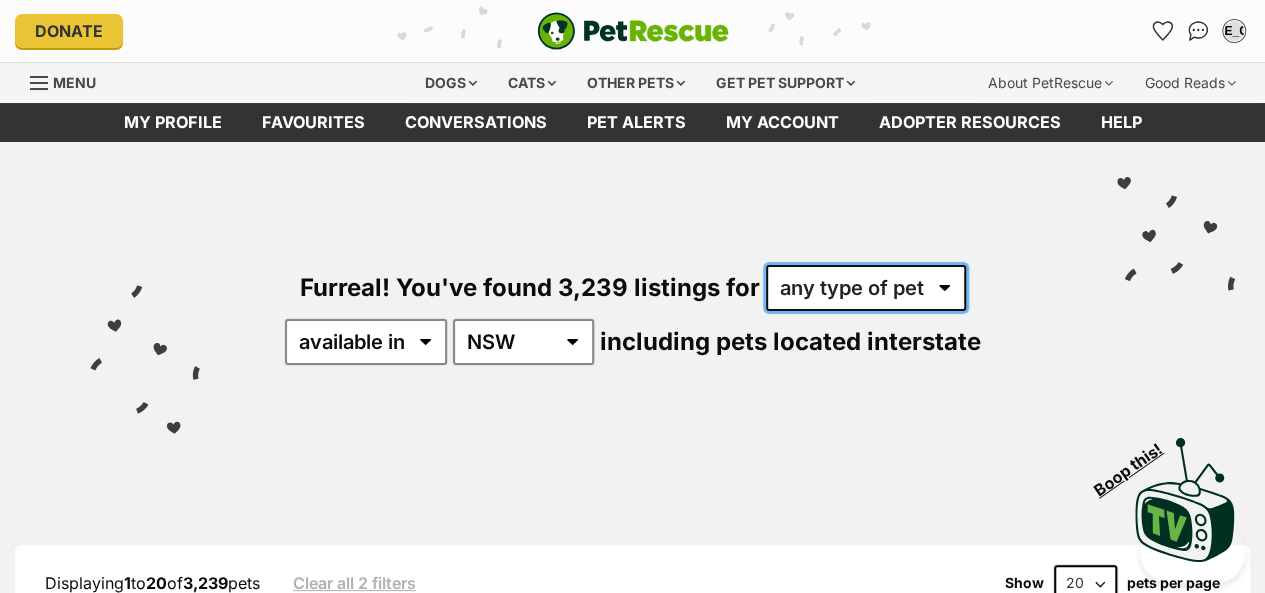 select on "Dogs" 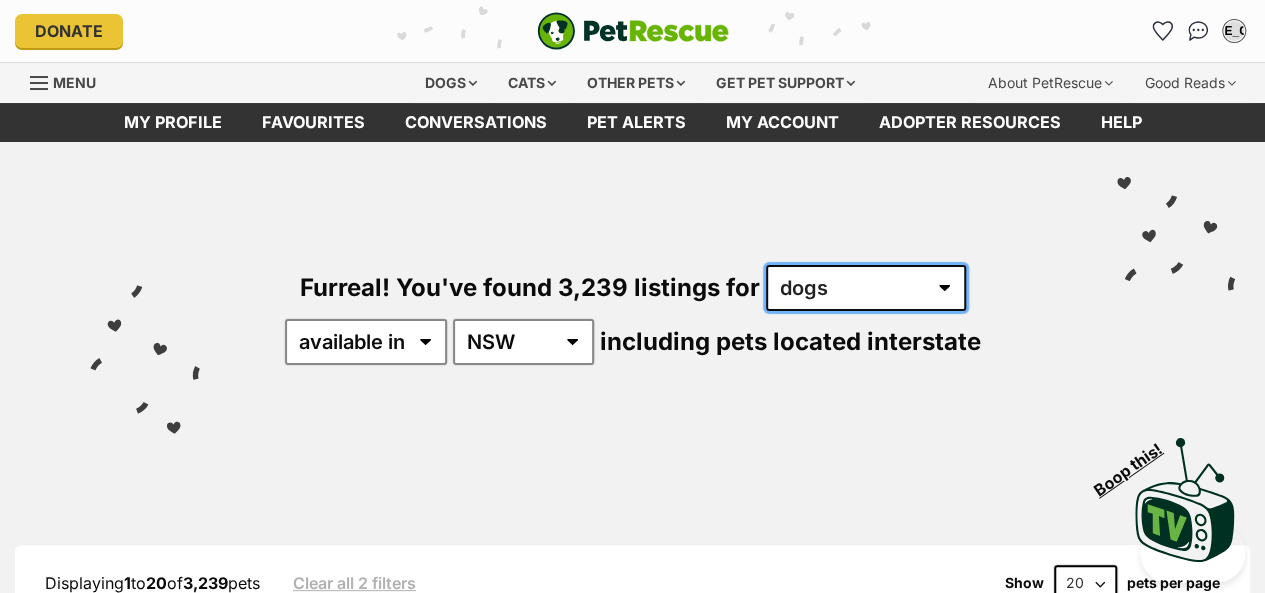 click on "any type of pet
cats
dogs
other pets" at bounding box center (866, 288) 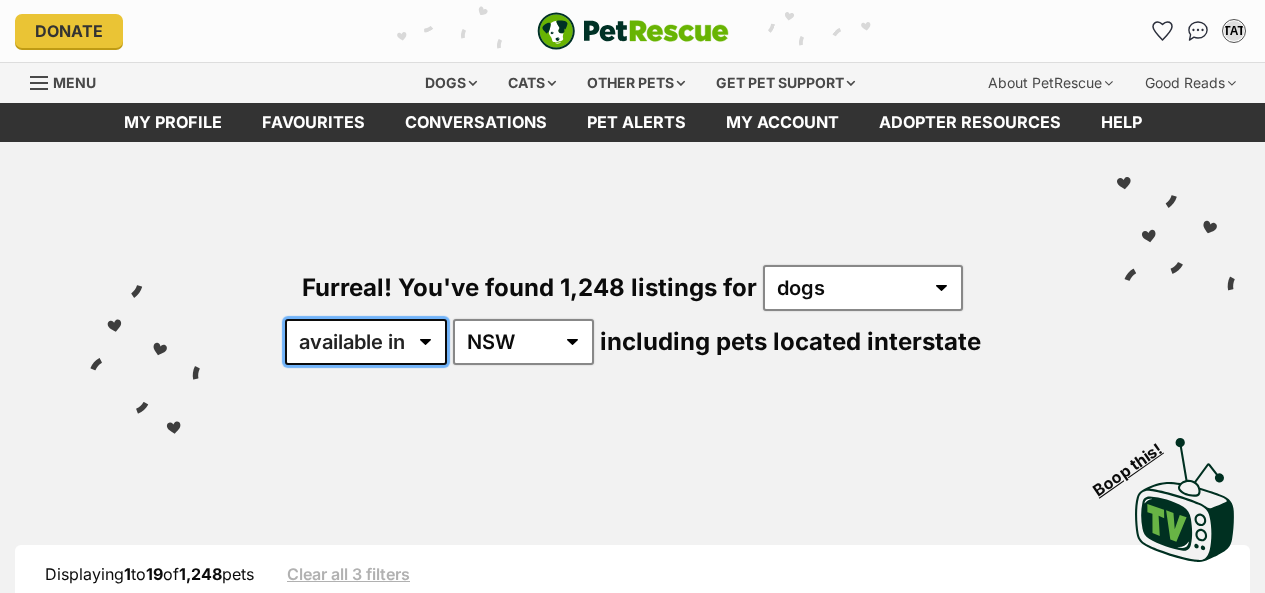 click on "available in
located in" at bounding box center (366, 342) 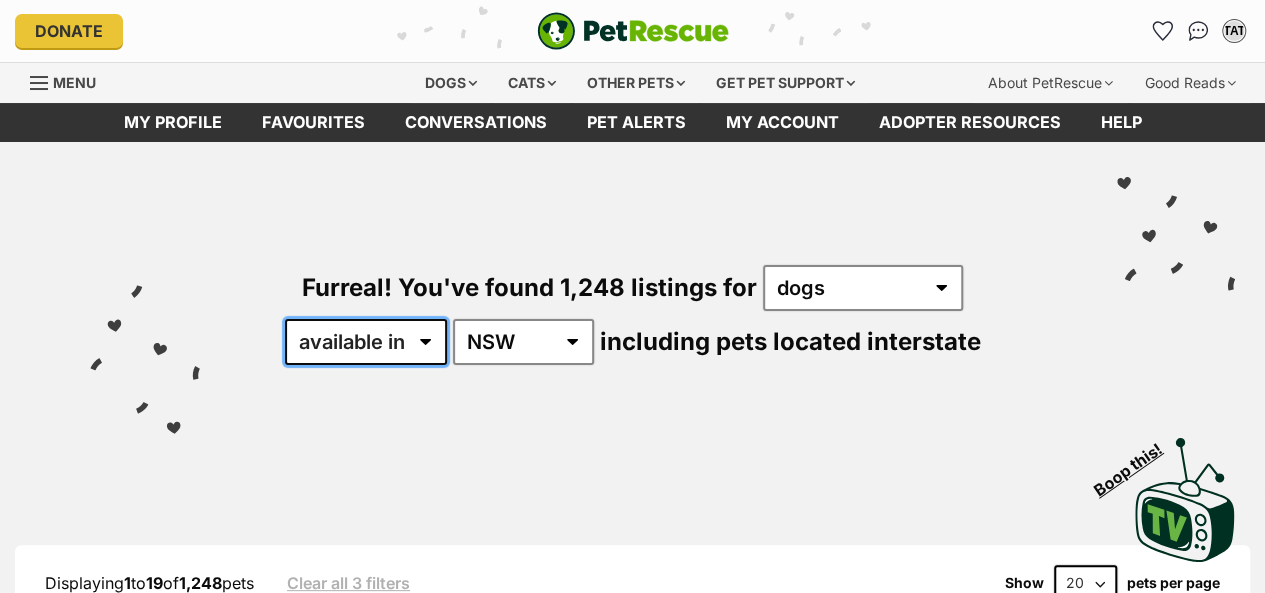 scroll, scrollTop: 0, scrollLeft: 0, axis: both 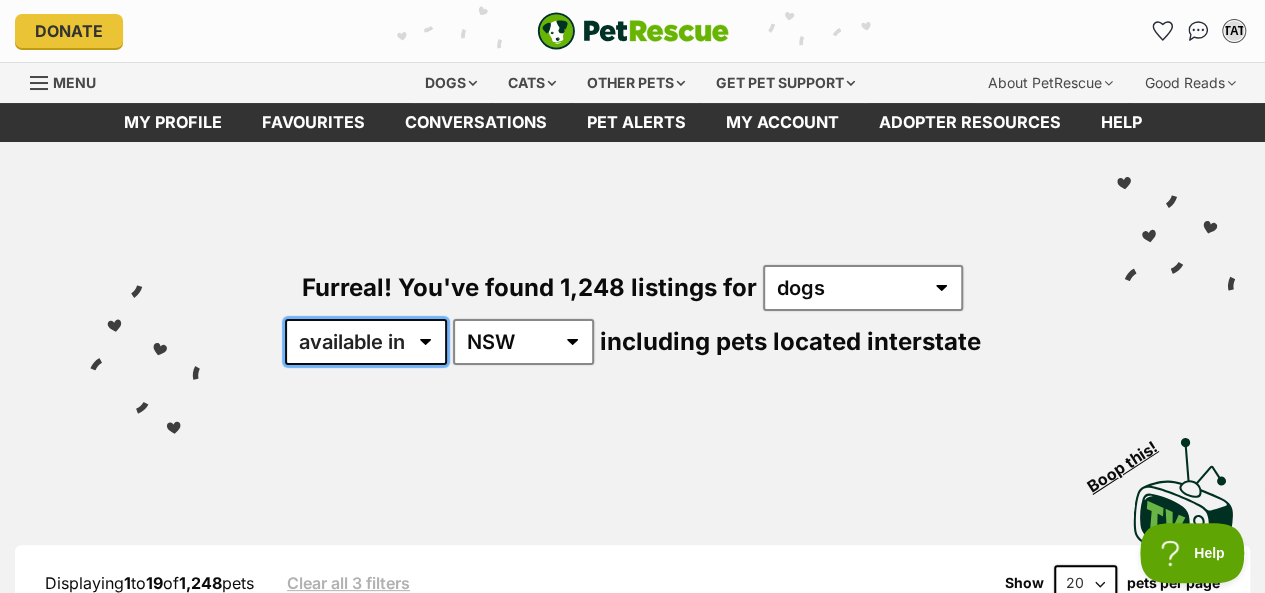 select on "disabled" 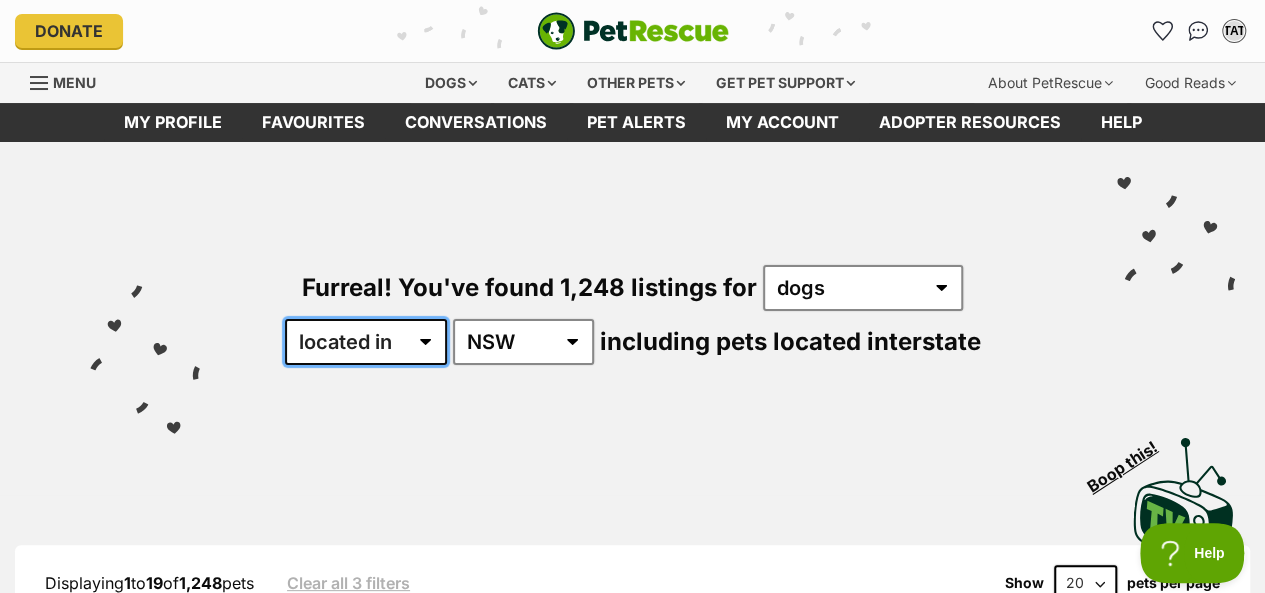 click on "available in
located in" at bounding box center (366, 342) 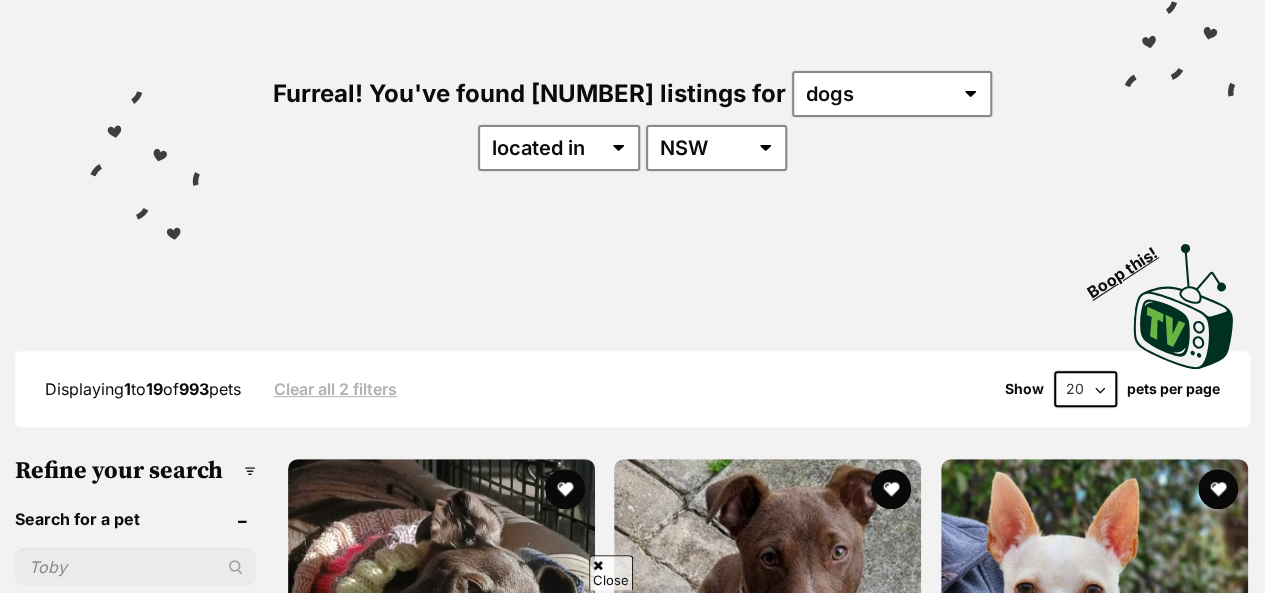 scroll, scrollTop: 456, scrollLeft: 0, axis: vertical 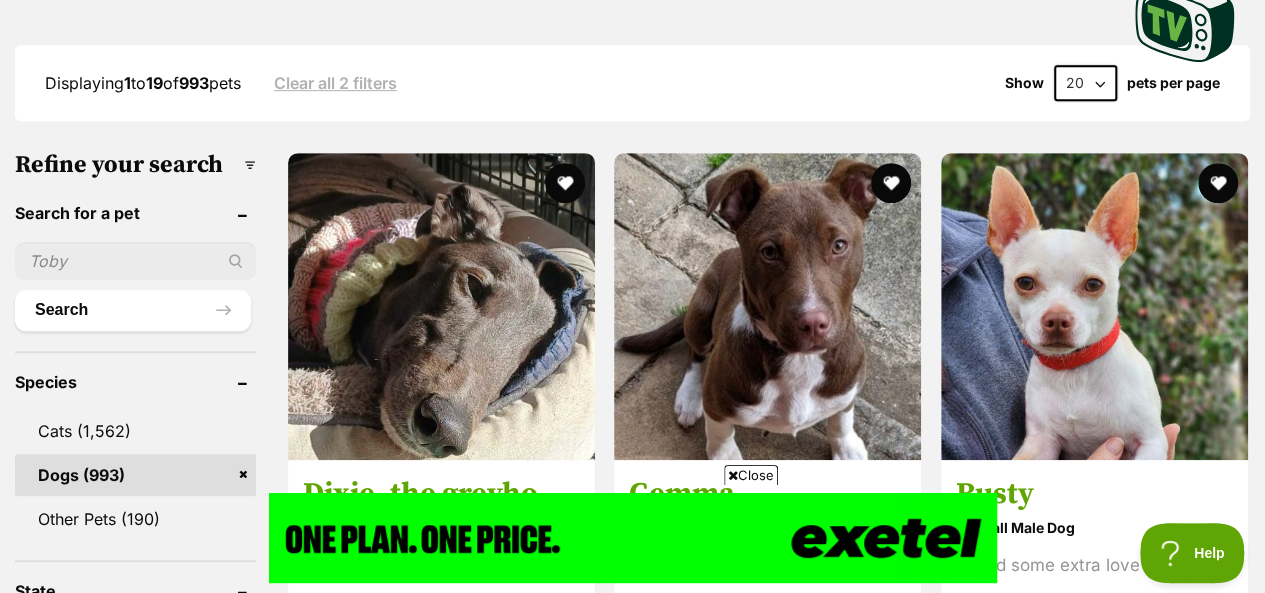 click on "Dogs (993)" at bounding box center [135, 475] 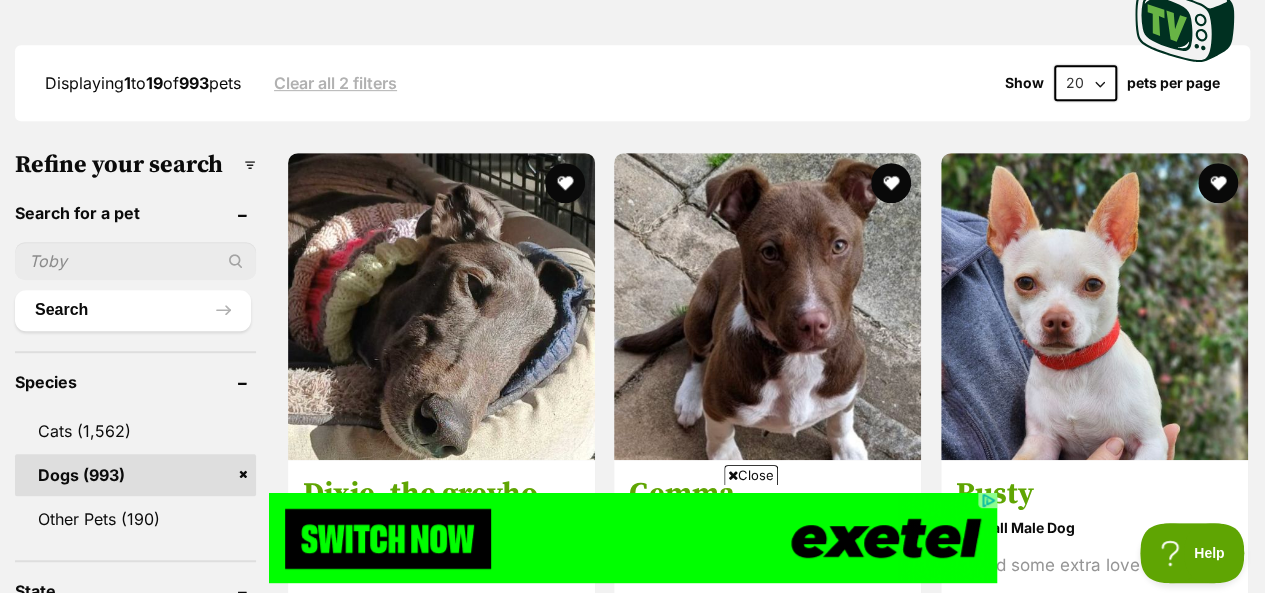 scroll, scrollTop: 0, scrollLeft: 0, axis: both 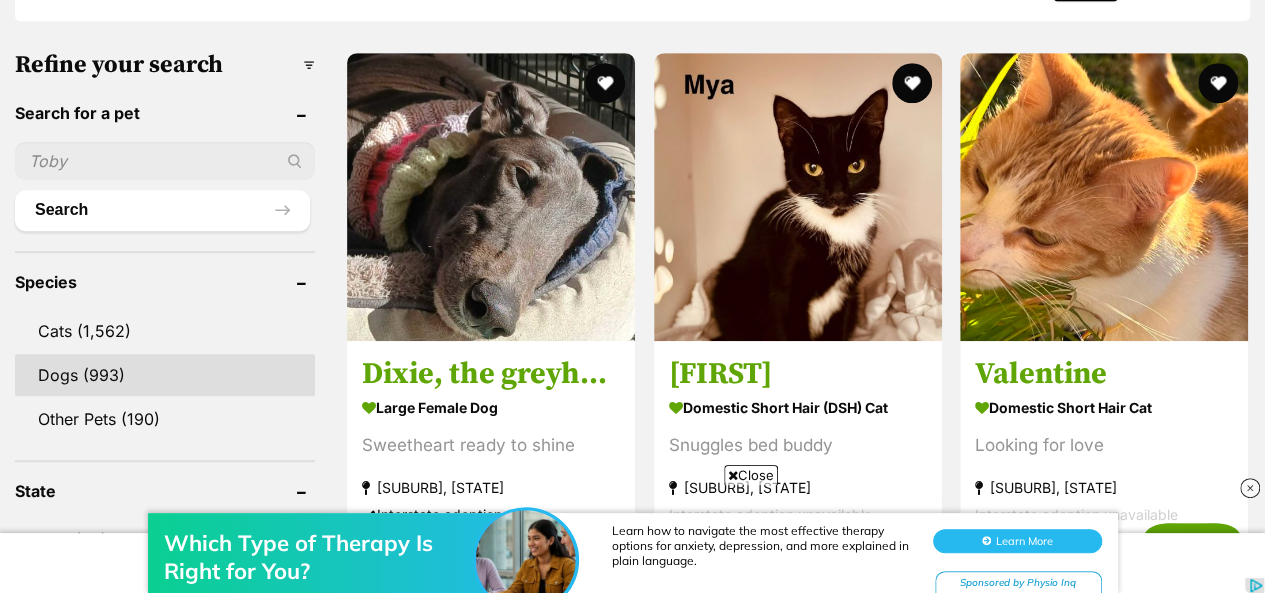 click on "Dogs (993)" at bounding box center [165, 375] 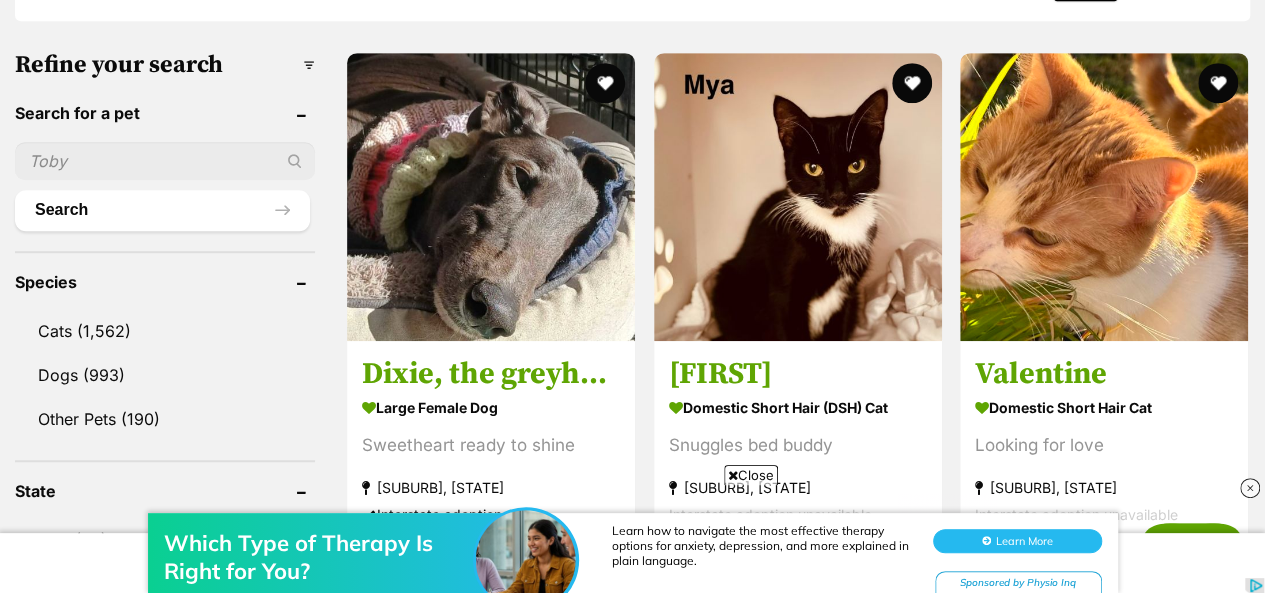 scroll, scrollTop: 0, scrollLeft: 0, axis: both 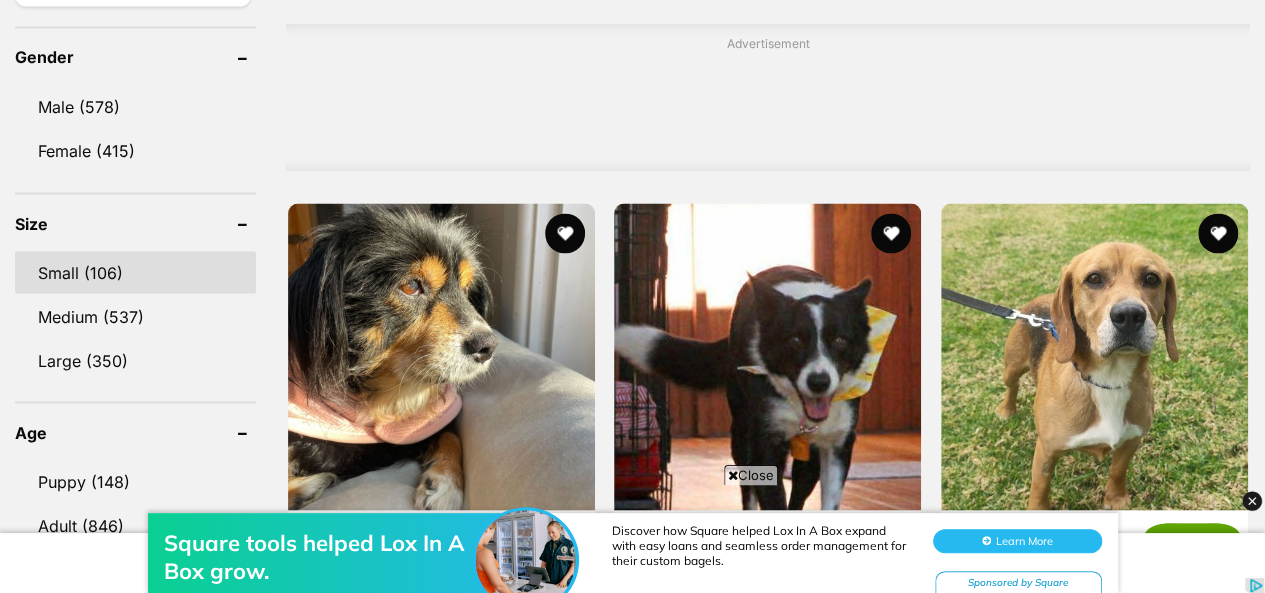 click on "Small (106)" at bounding box center (135, 272) 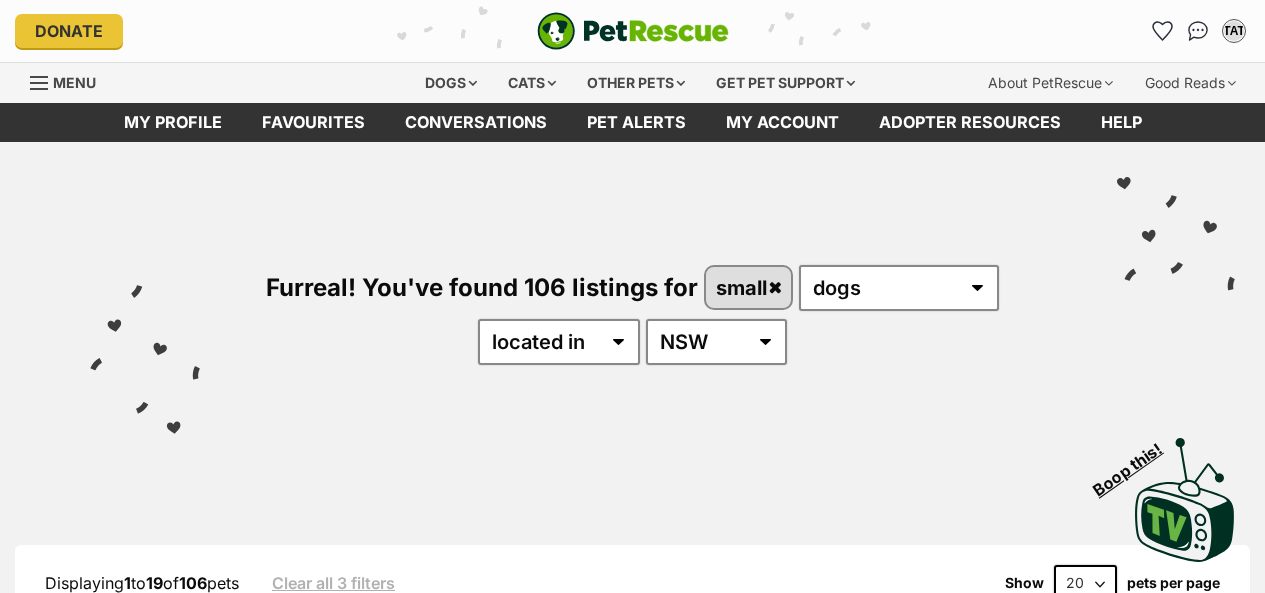 scroll, scrollTop: 500, scrollLeft: 0, axis: vertical 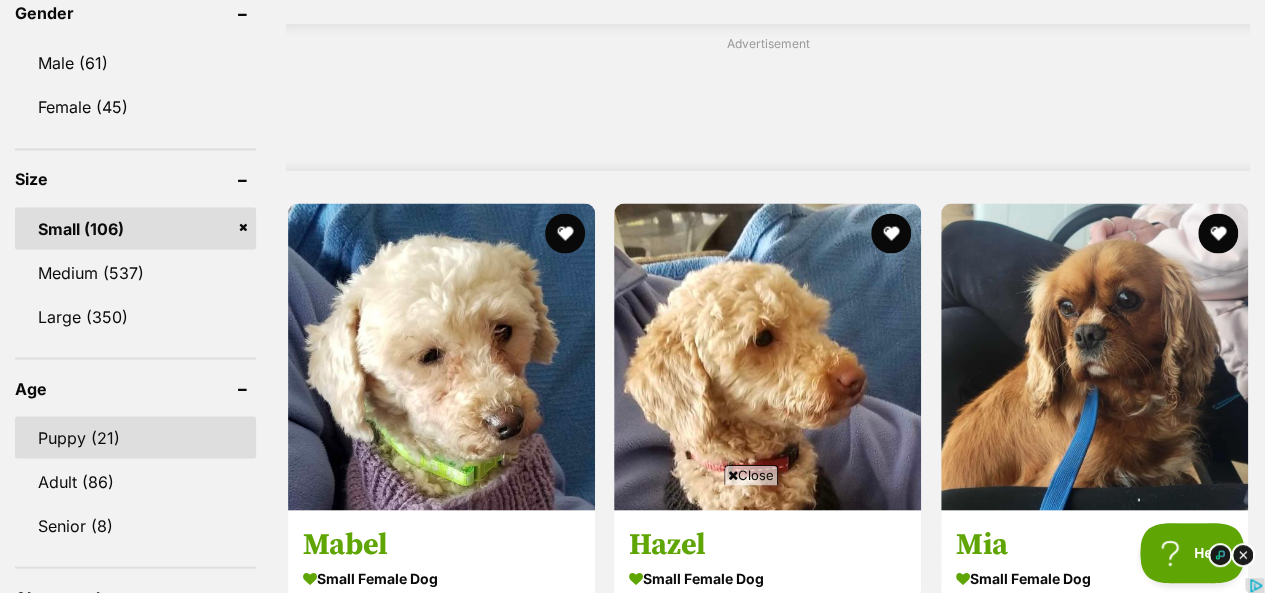 click on "Puppy (21)" at bounding box center [135, 437] 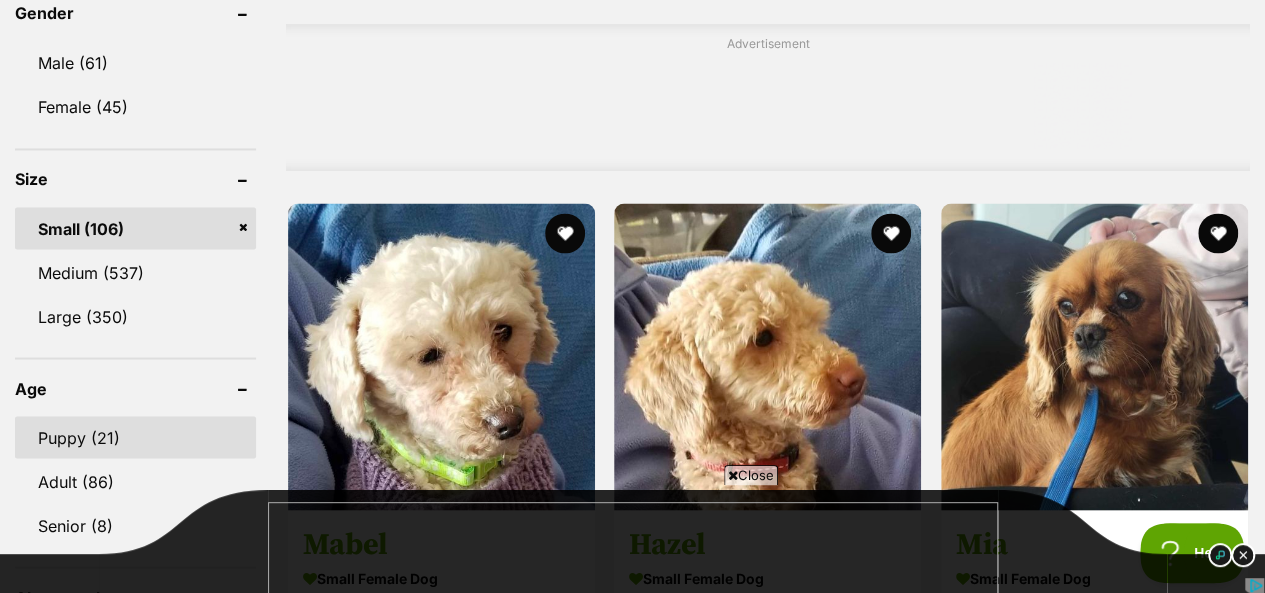 scroll, scrollTop: 0, scrollLeft: 0, axis: both 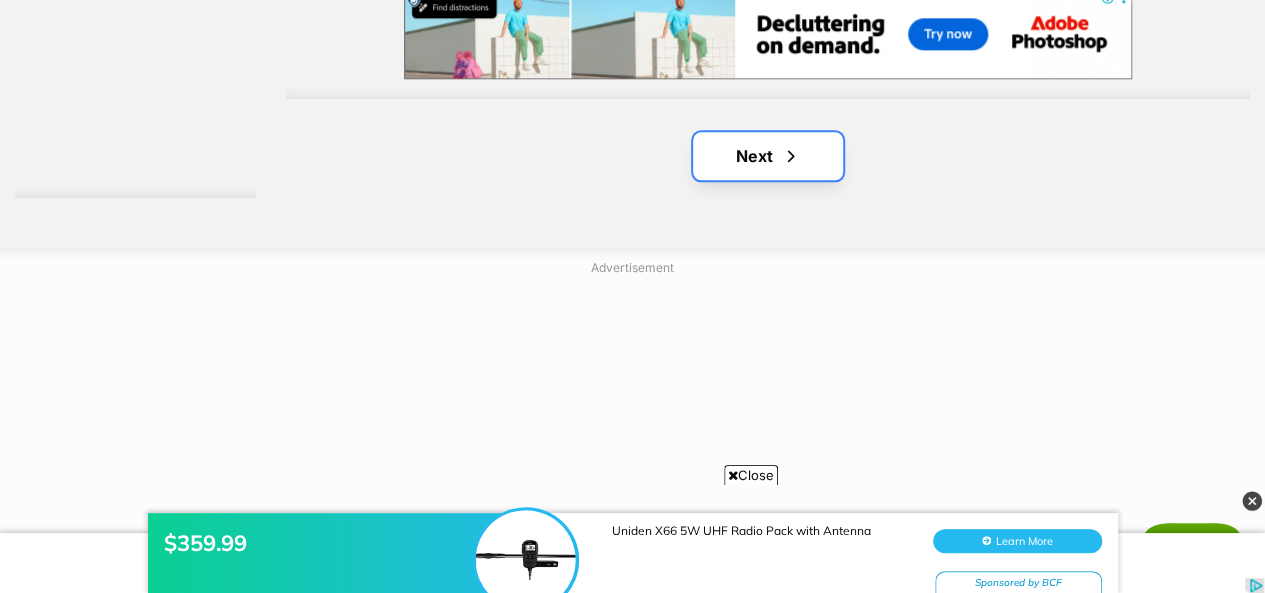 click on "Next" at bounding box center (768, 156) 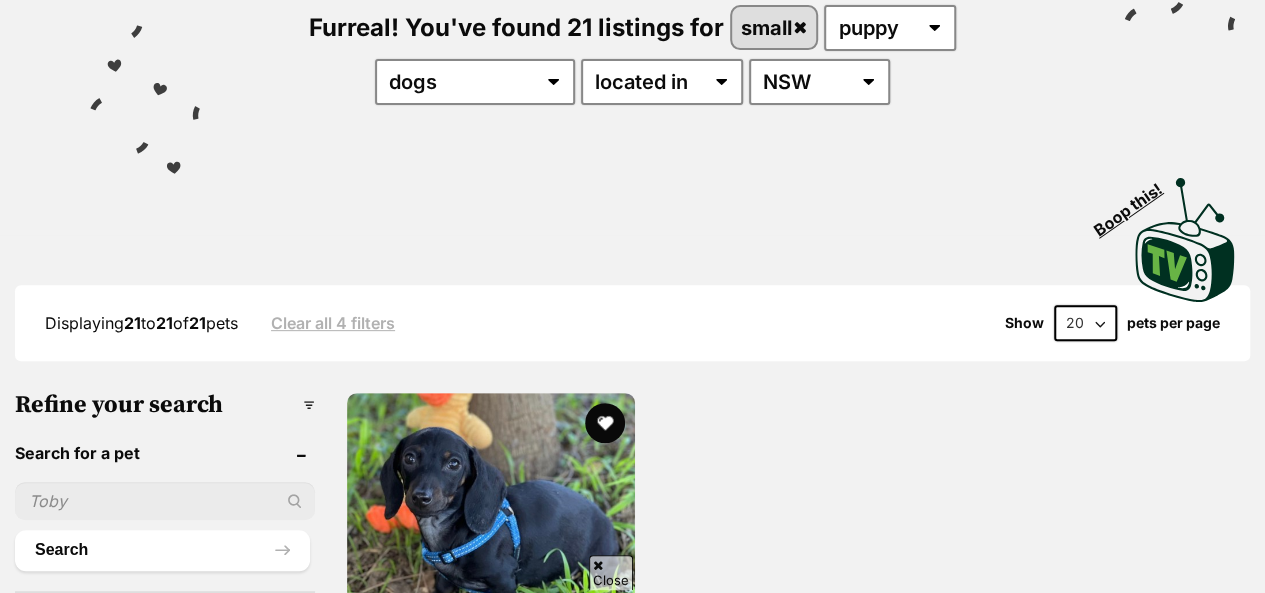 scroll, scrollTop: 300, scrollLeft: 0, axis: vertical 